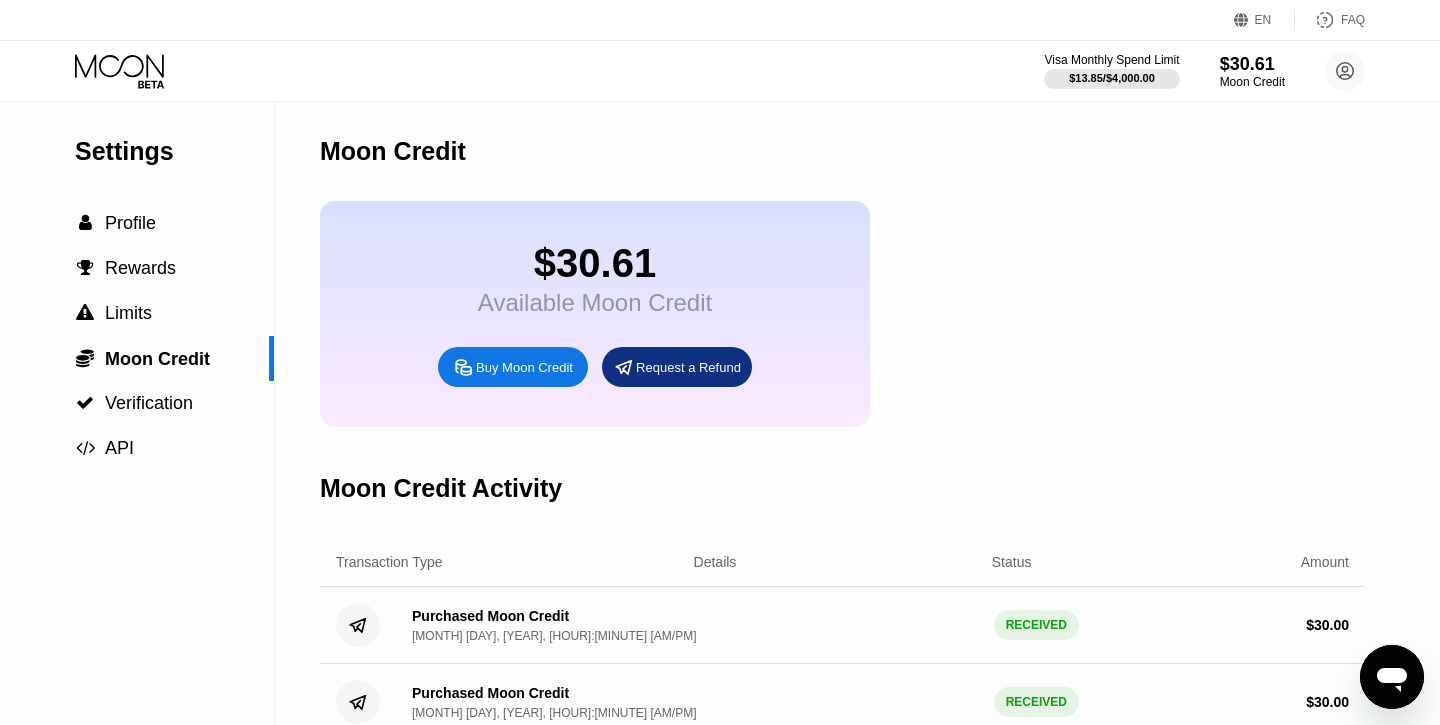 scroll, scrollTop: 0, scrollLeft: 0, axis: both 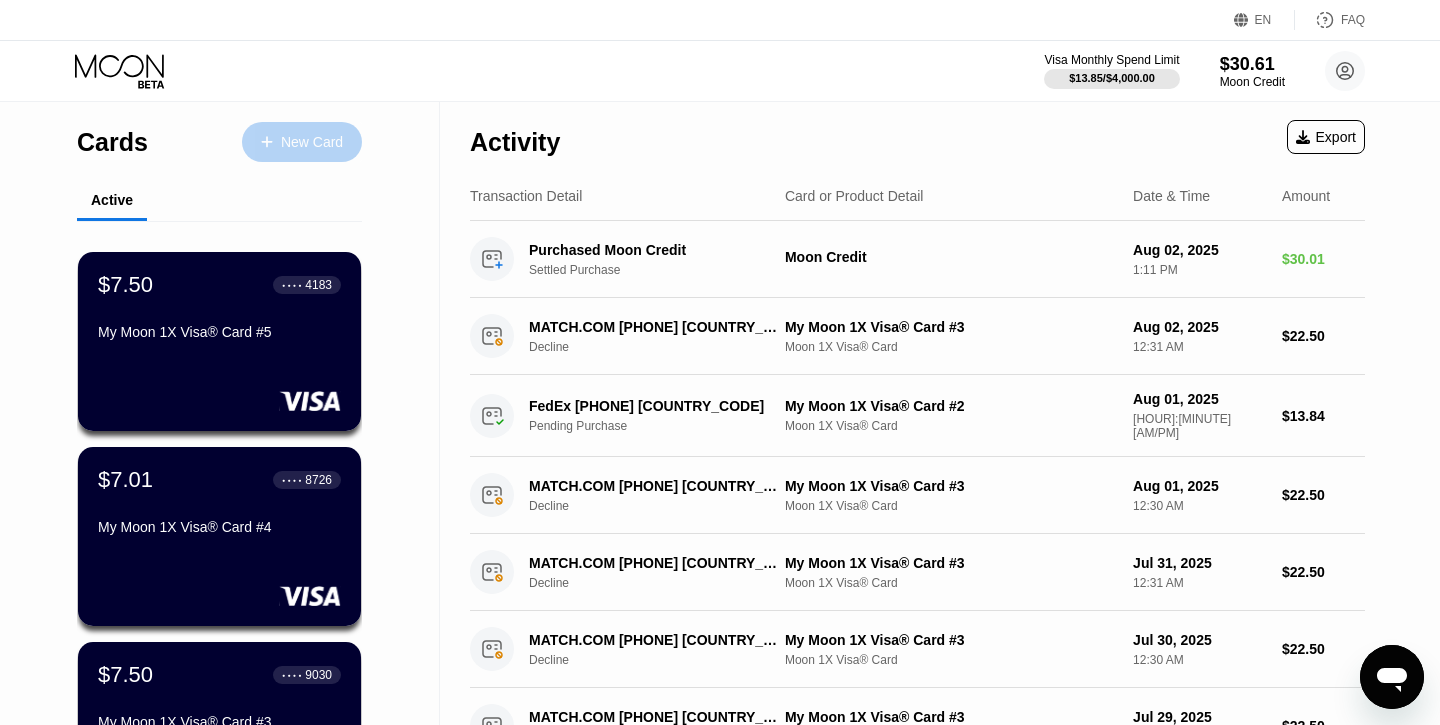 click on "New Card" at bounding box center (312, 142) 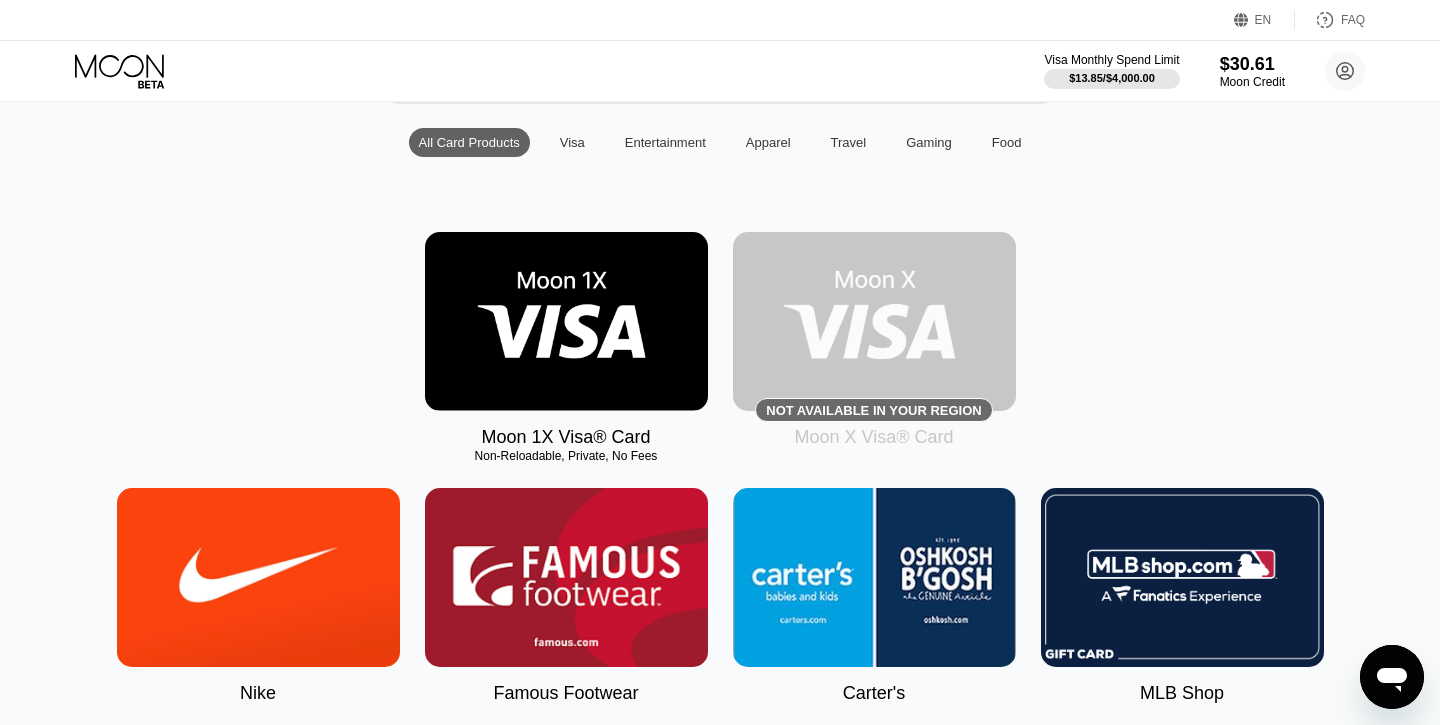 scroll, scrollTop: 194, scrollLeft: 0, axis: vertical 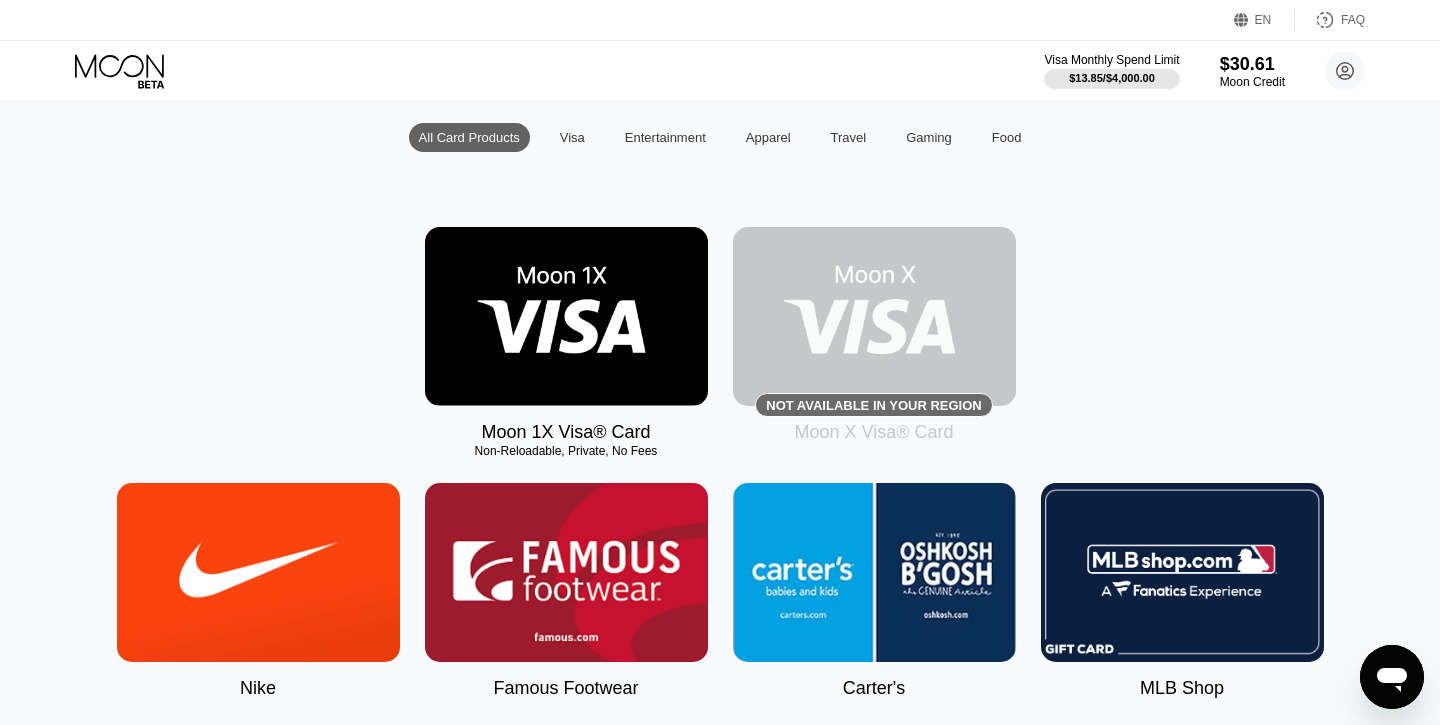 click at bounding box center (566, 316) 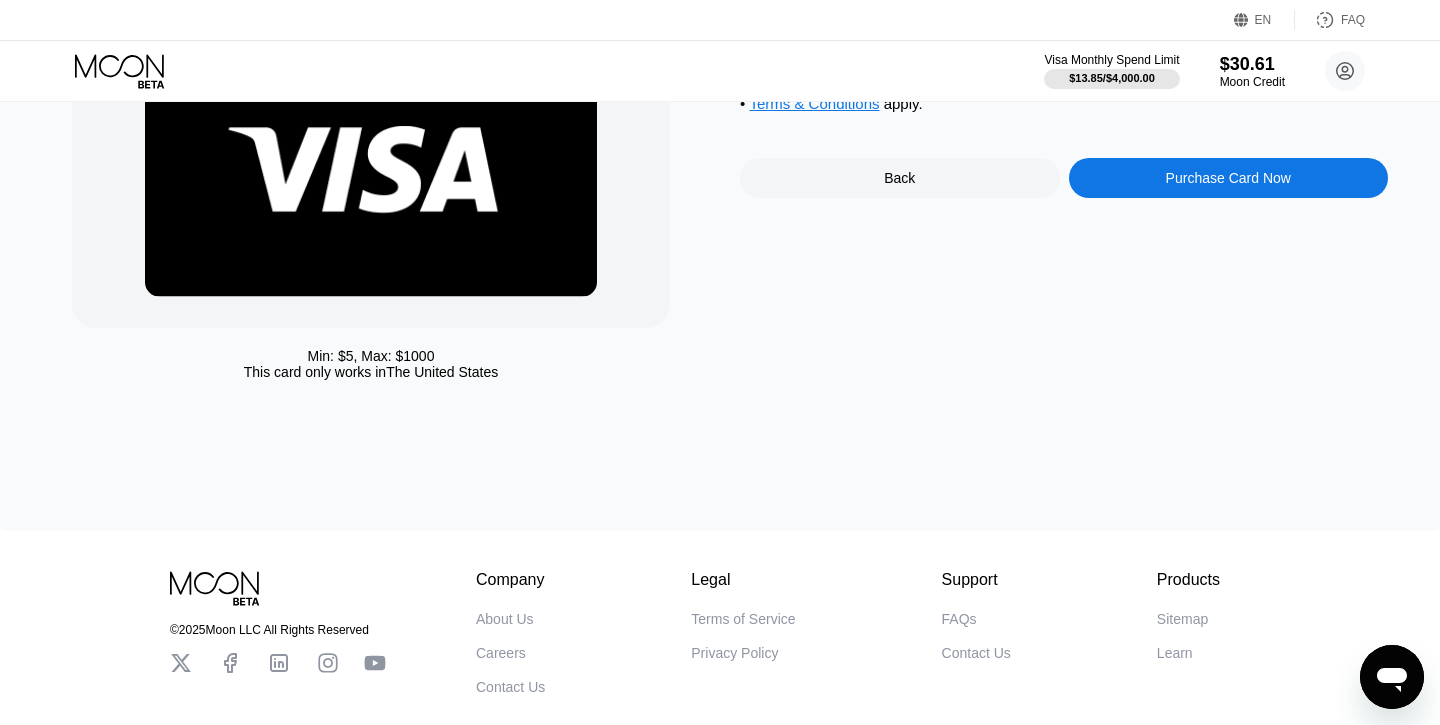 scroll, scrollTop: 0, scrollLeft: 0, axis: both 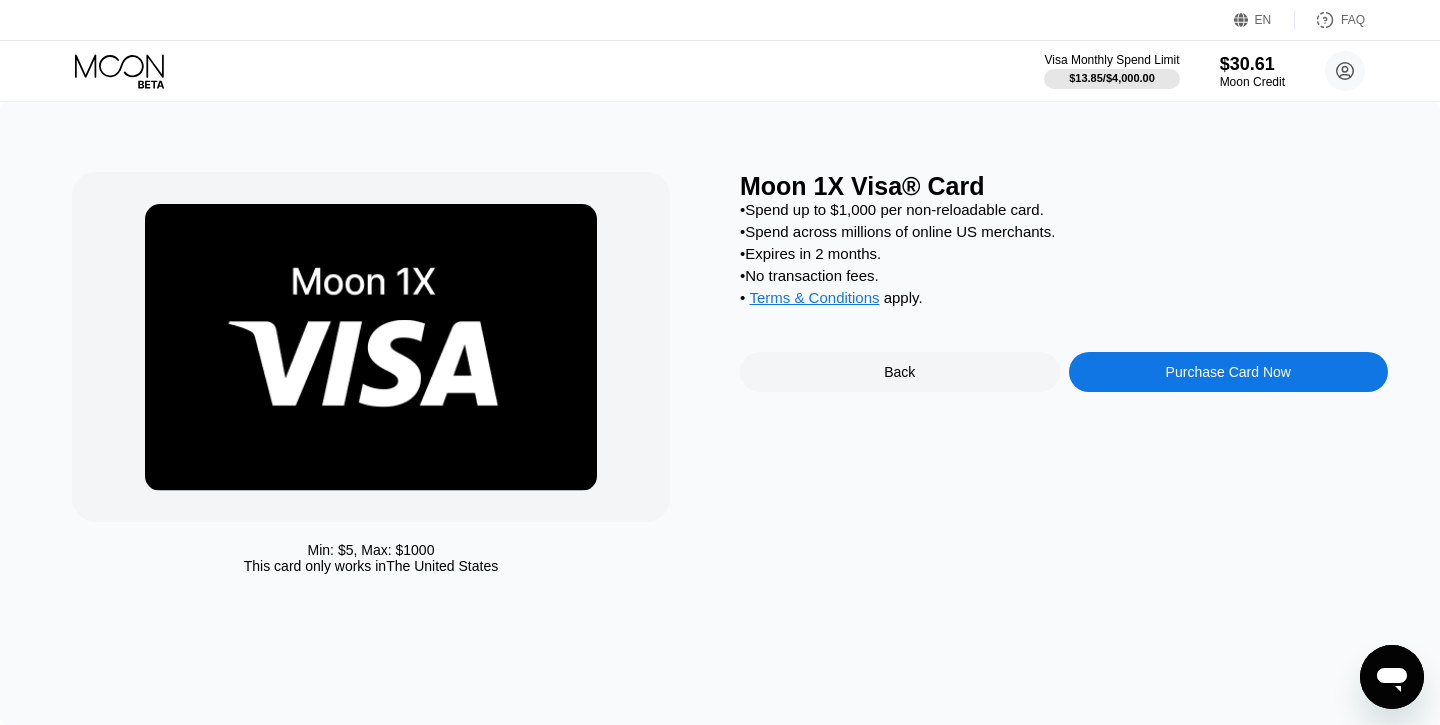 click on "Purchase Card Now" at bounding box center (1228, 372) 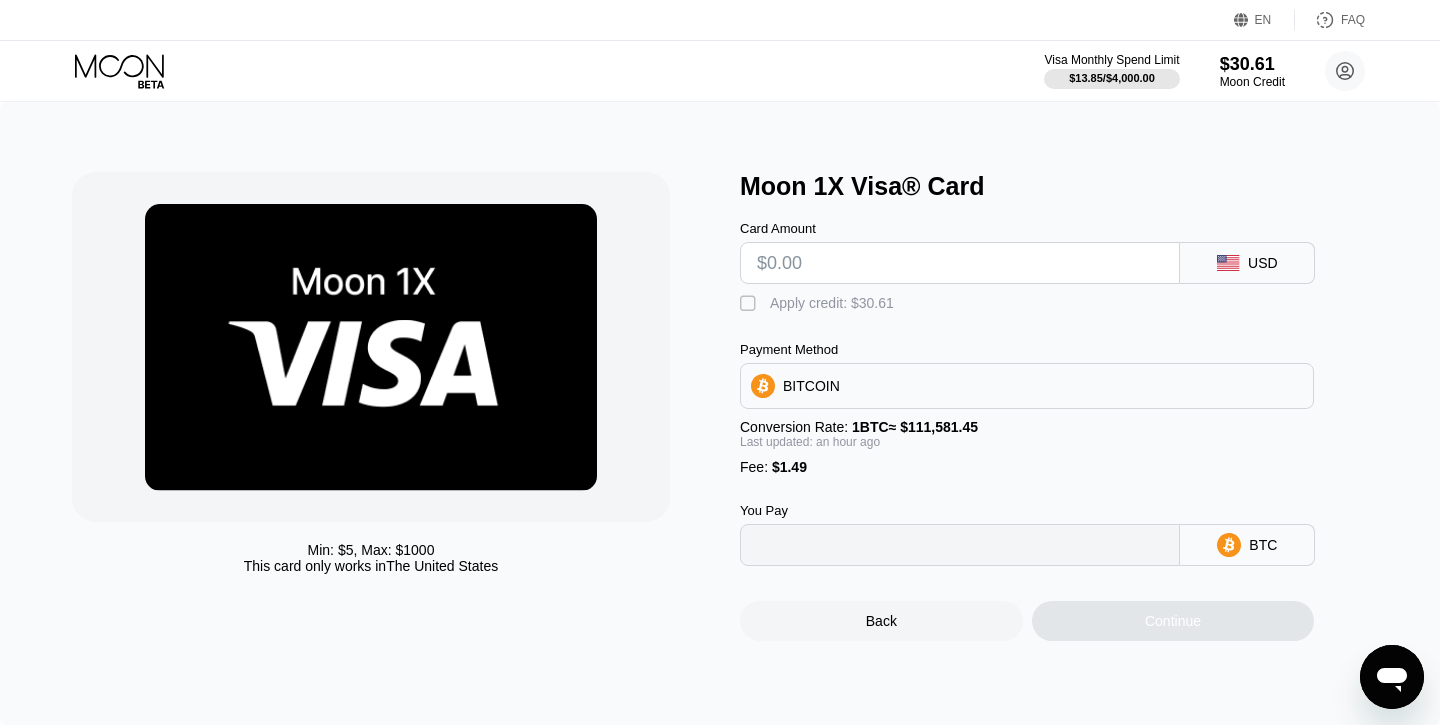 type on "0" 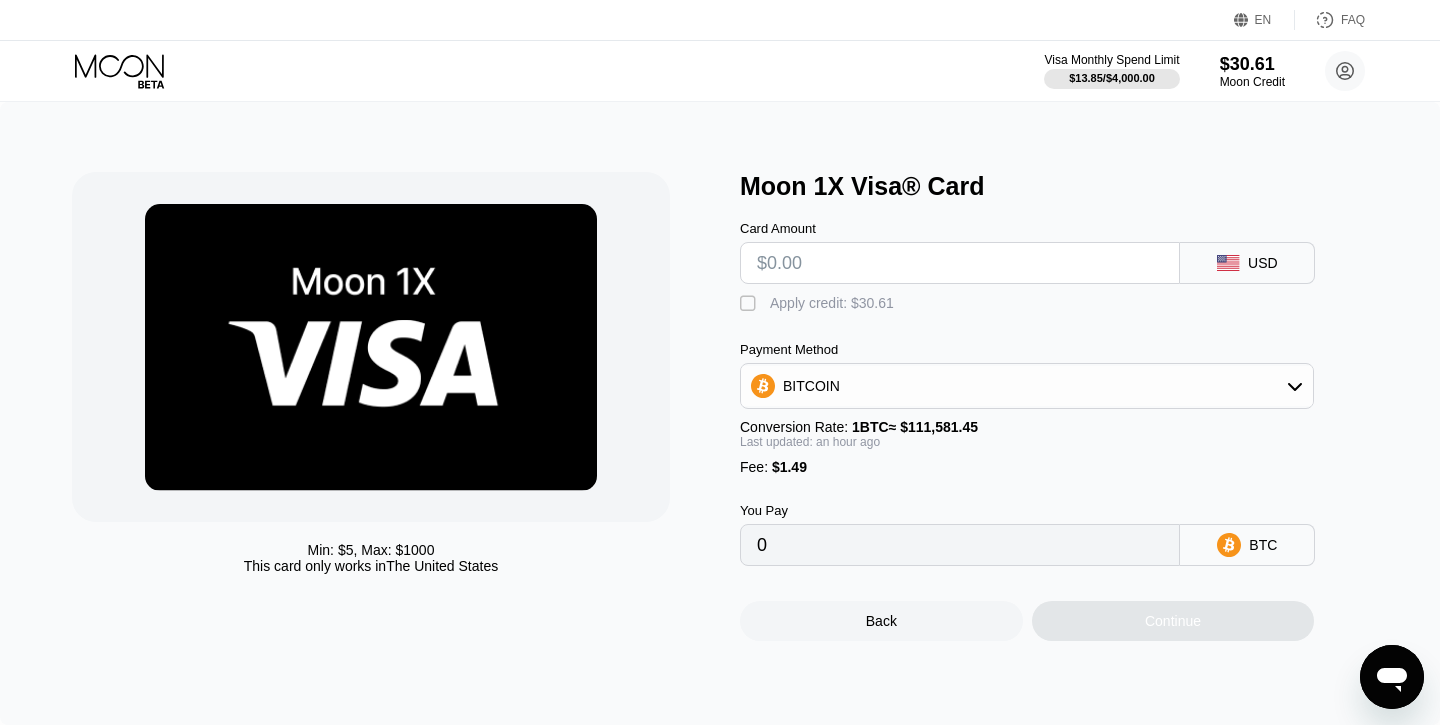 click at bounding box center (960, 263) 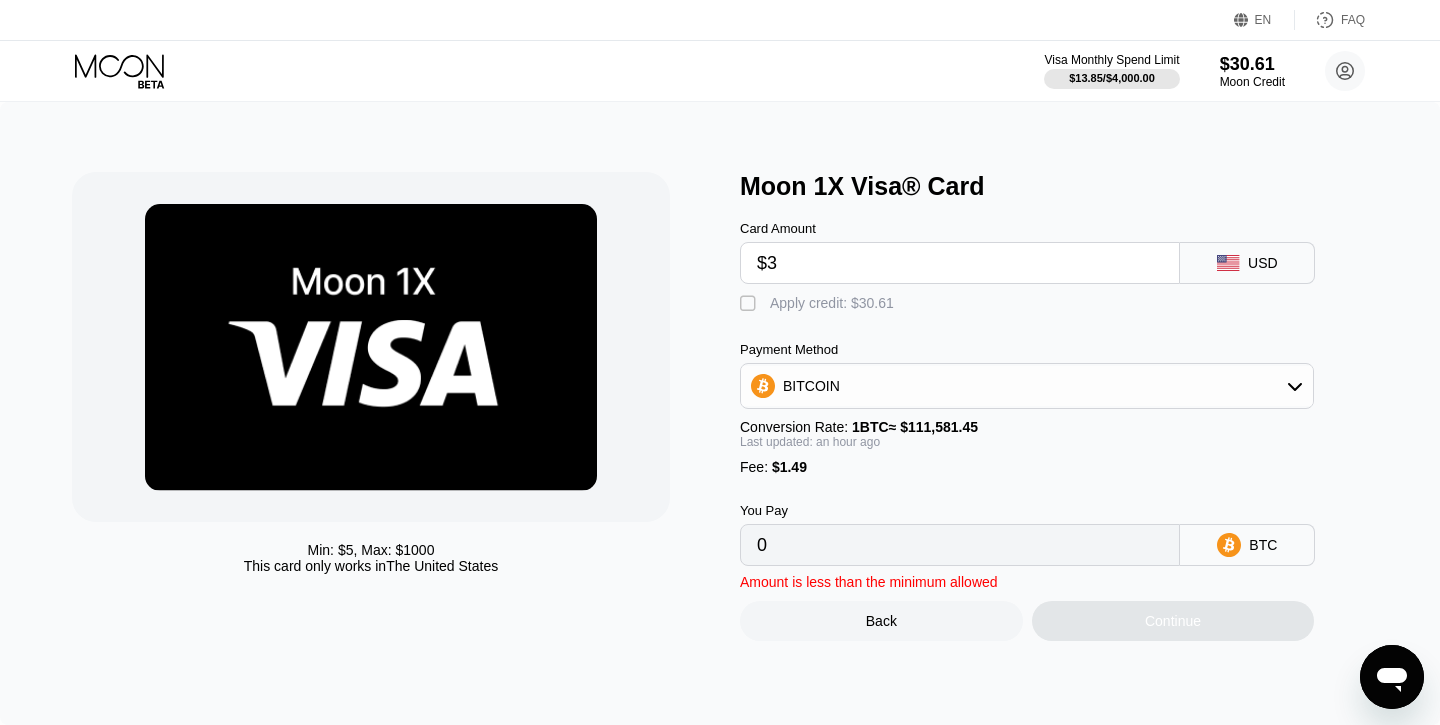 type on "$30" 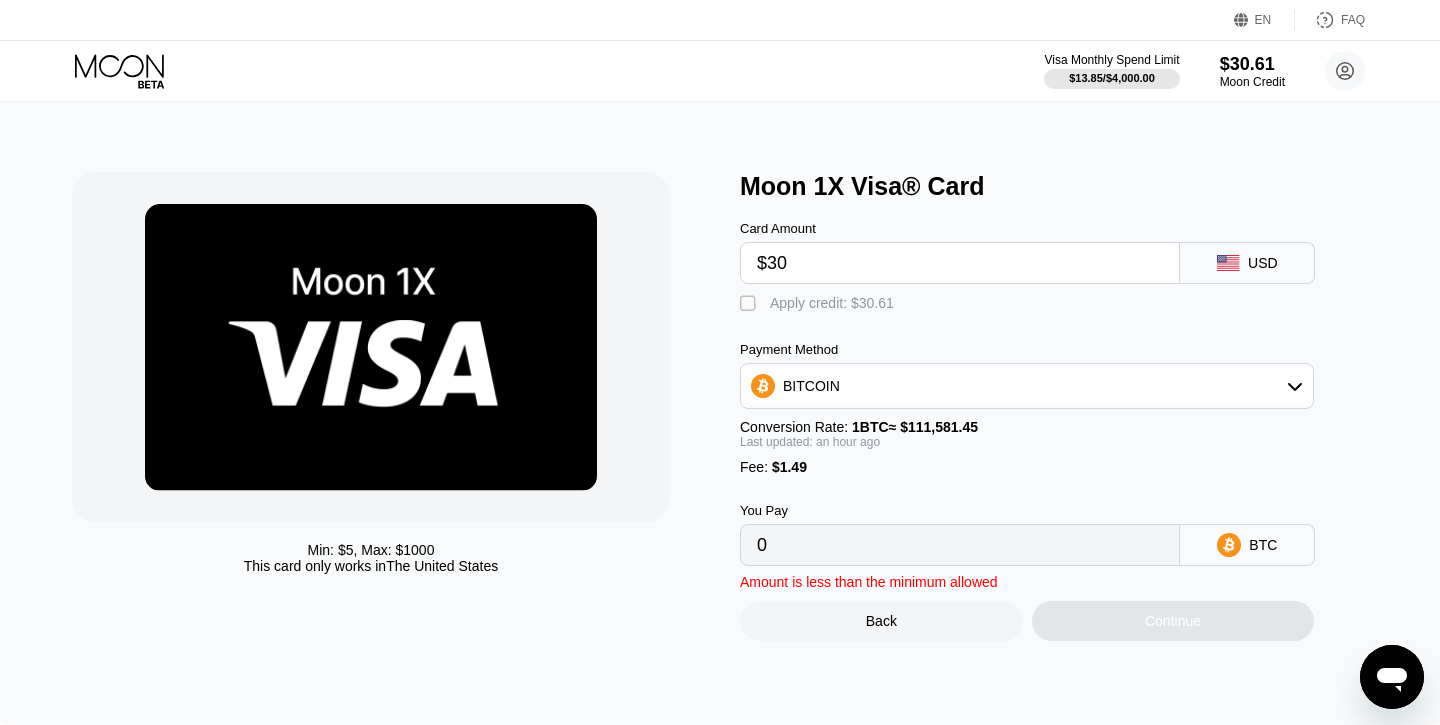 type on "0.00028369" 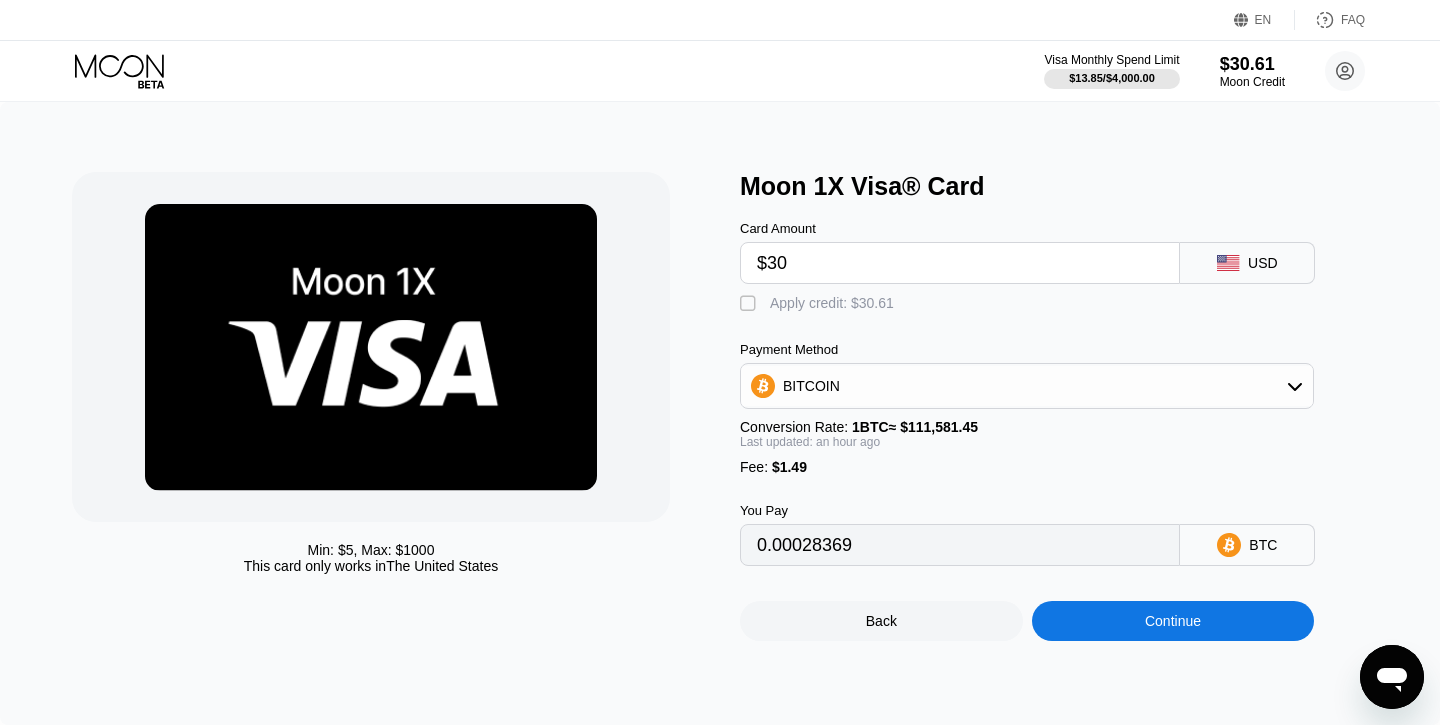type on "$30" 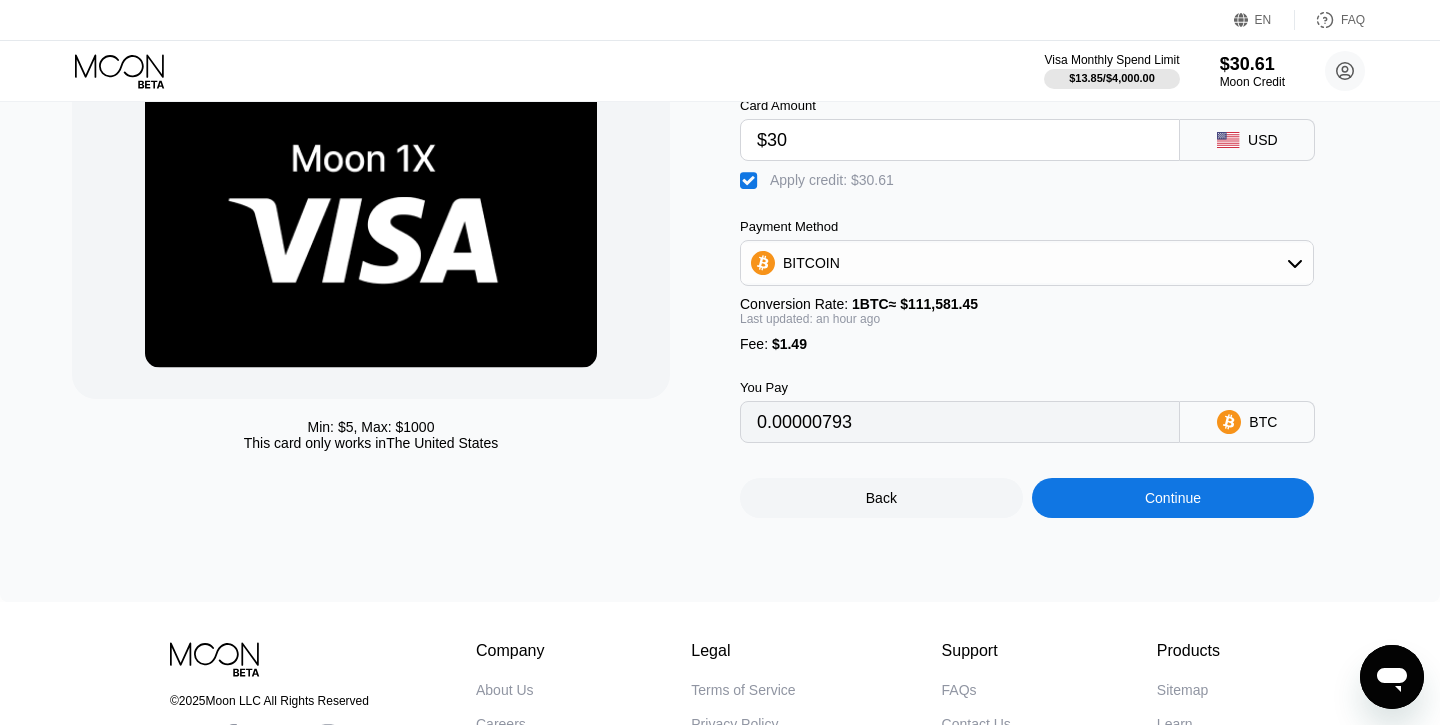 scroll, scrollTop: 125, scrollLeft: 0, axis: vertical 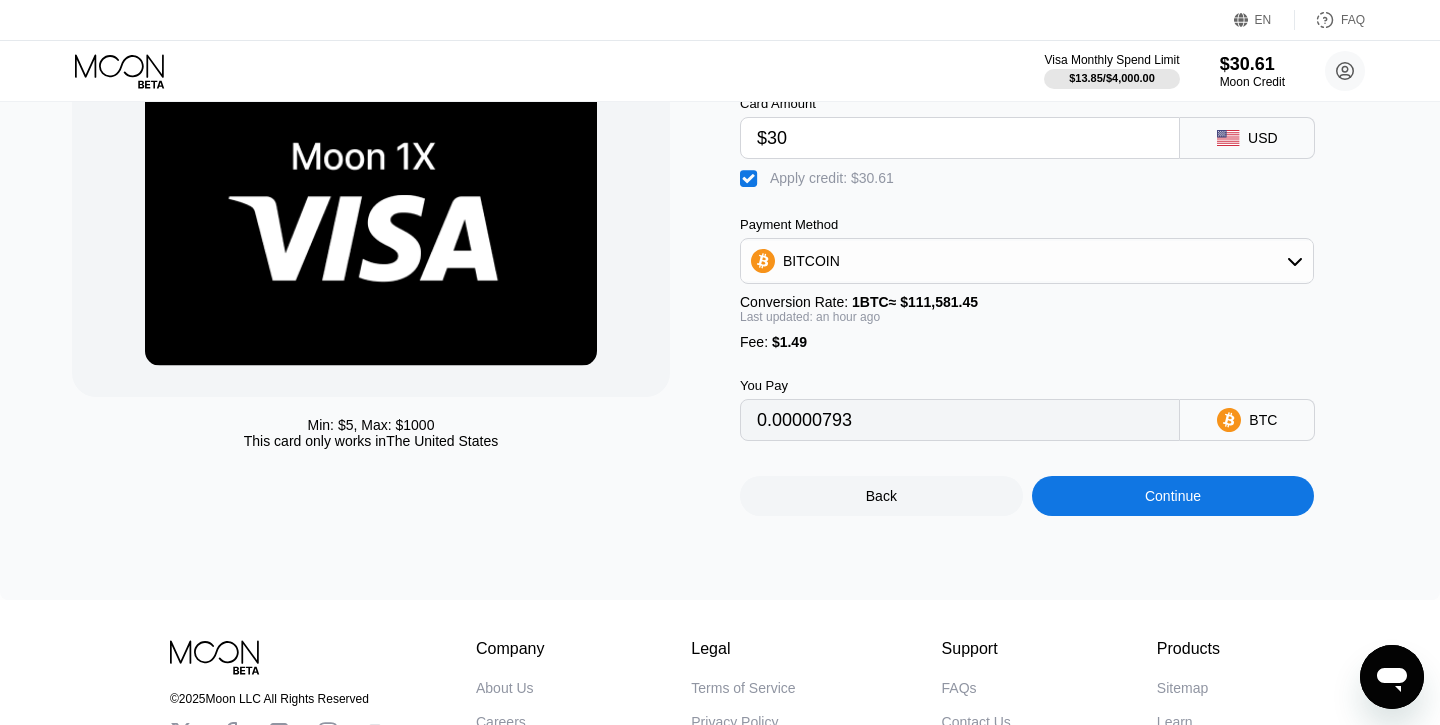 click on "Continue" at bounding box center (1173, 496) 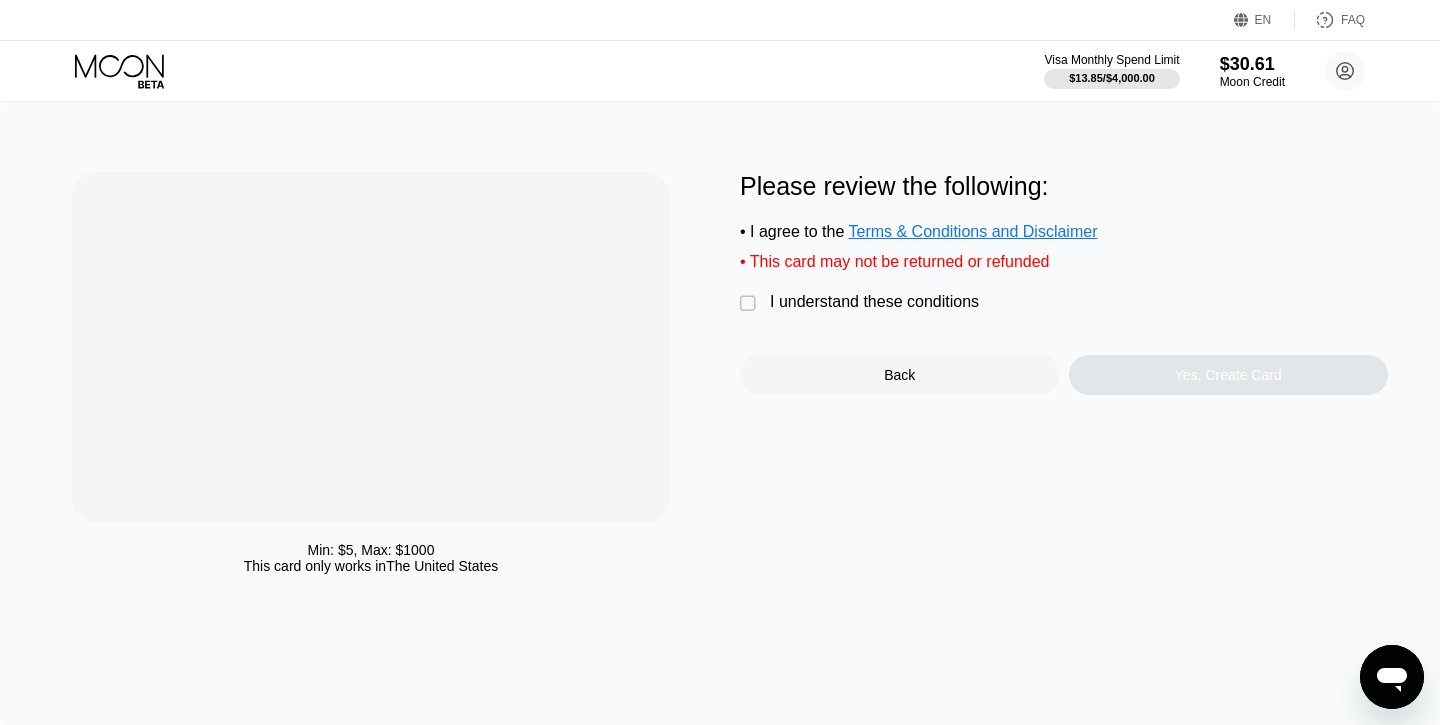 scroll, scrollTop: 0, scrollLeft: 0, axis: both 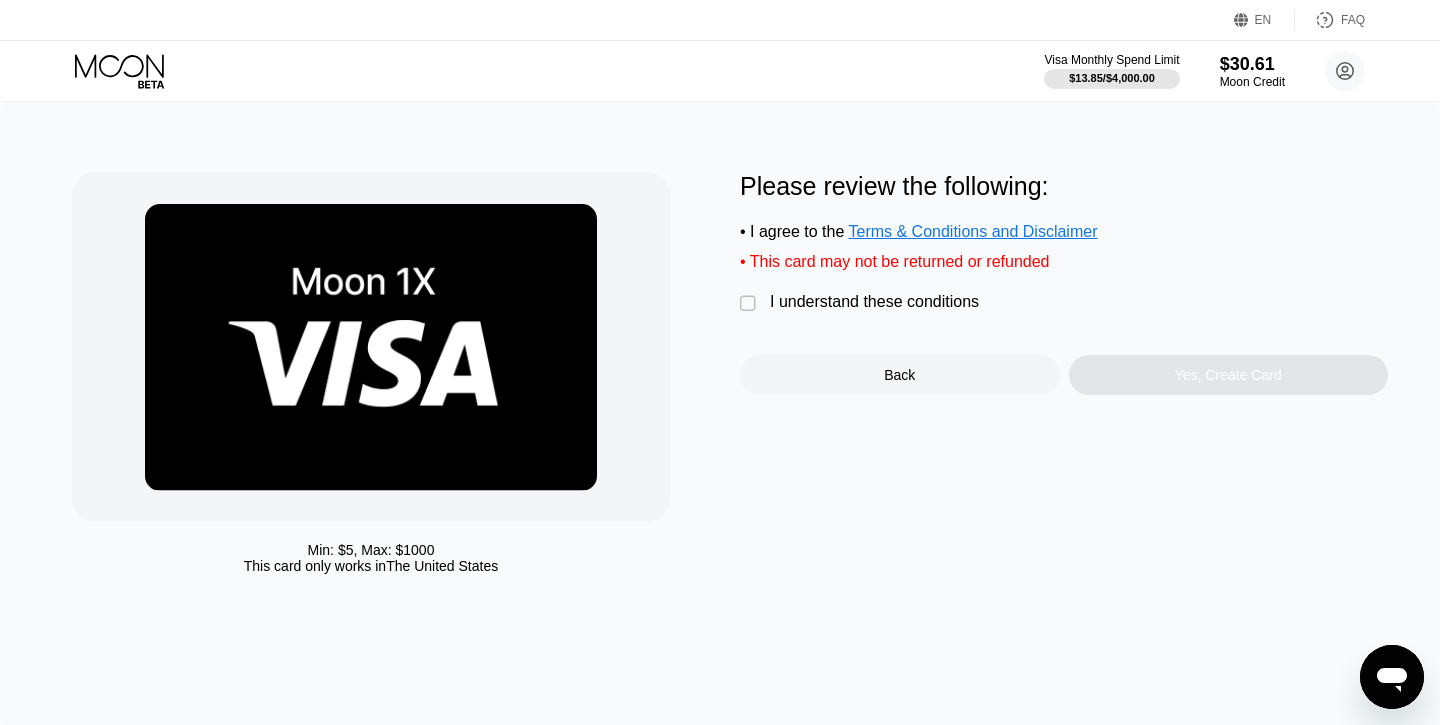 click on "" at bounding box center (750, 304) 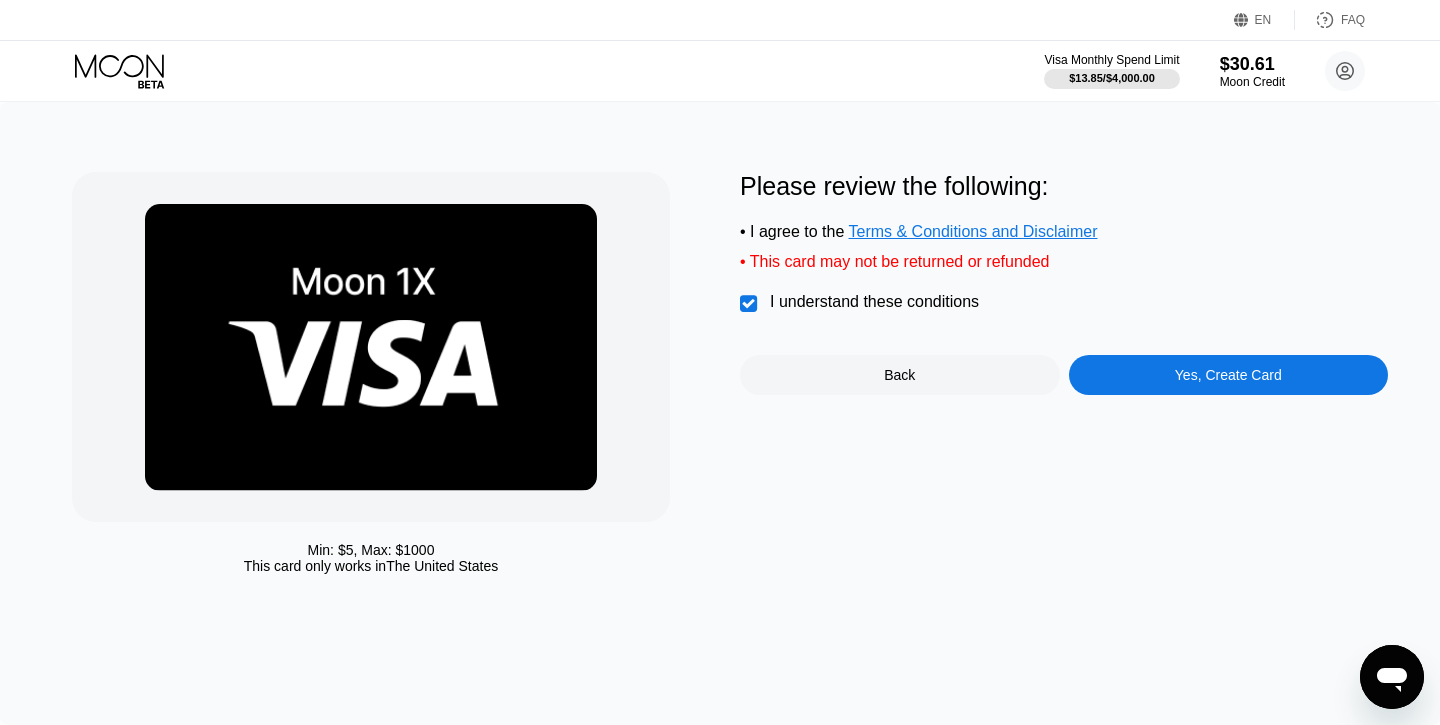 click on "Yes, Create Card" at bounding box center (1228, 375) 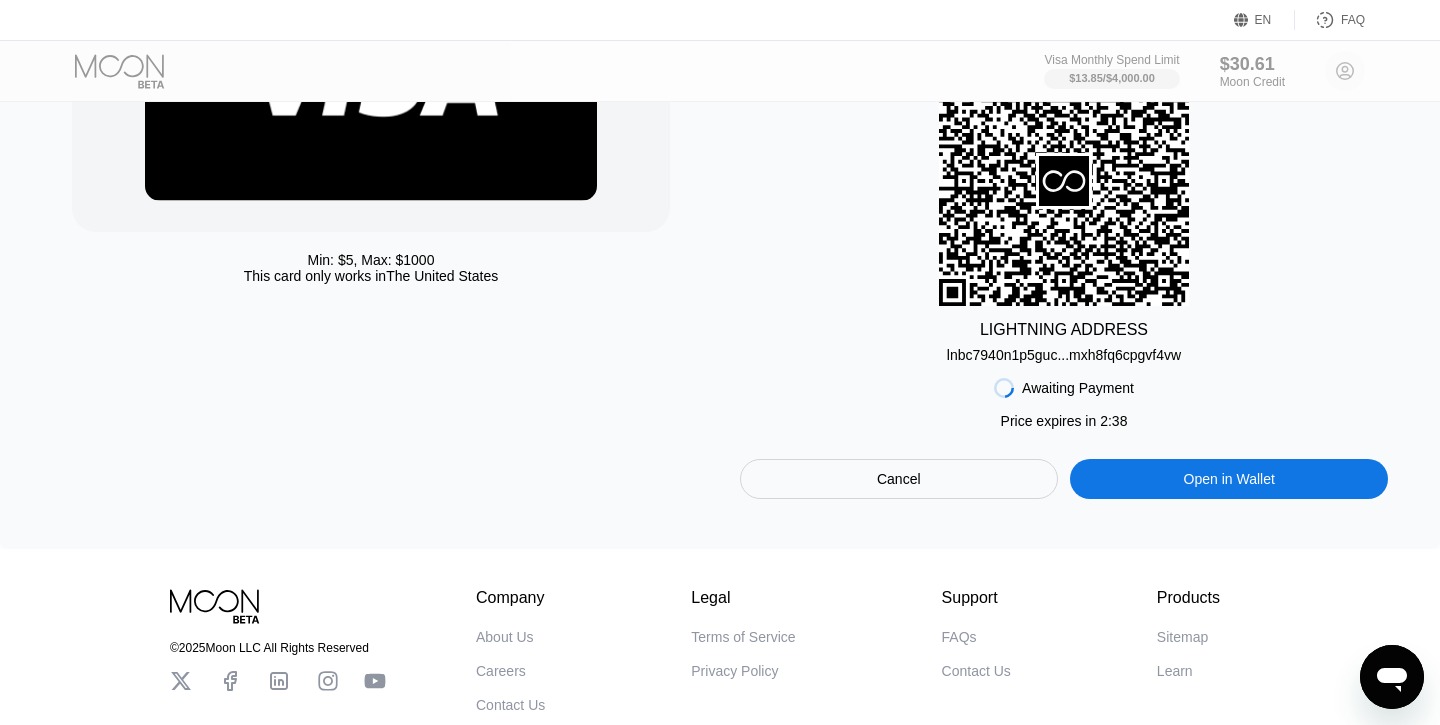 scroll, scrollTop: 298, scrollLeft: 0, axis: vertical 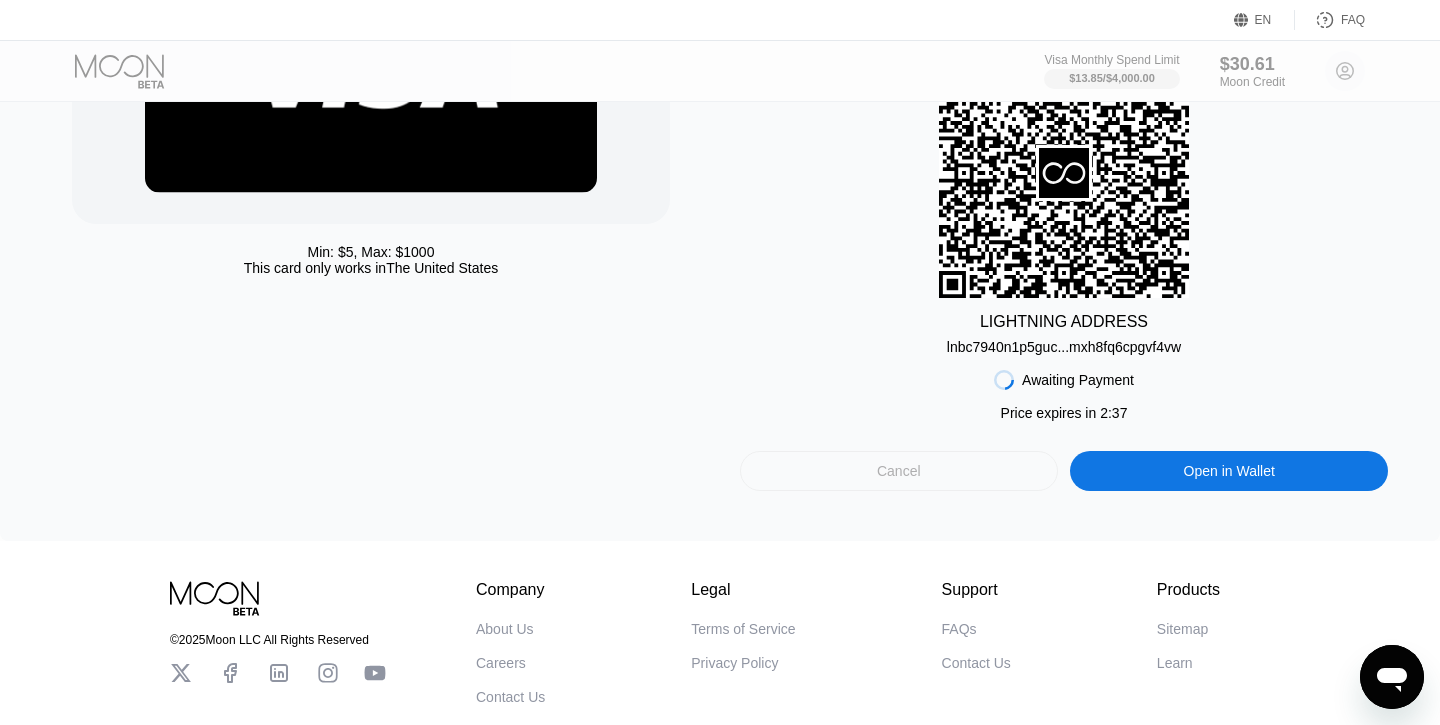 click on "Cancel" at bounding box center [899, 471] 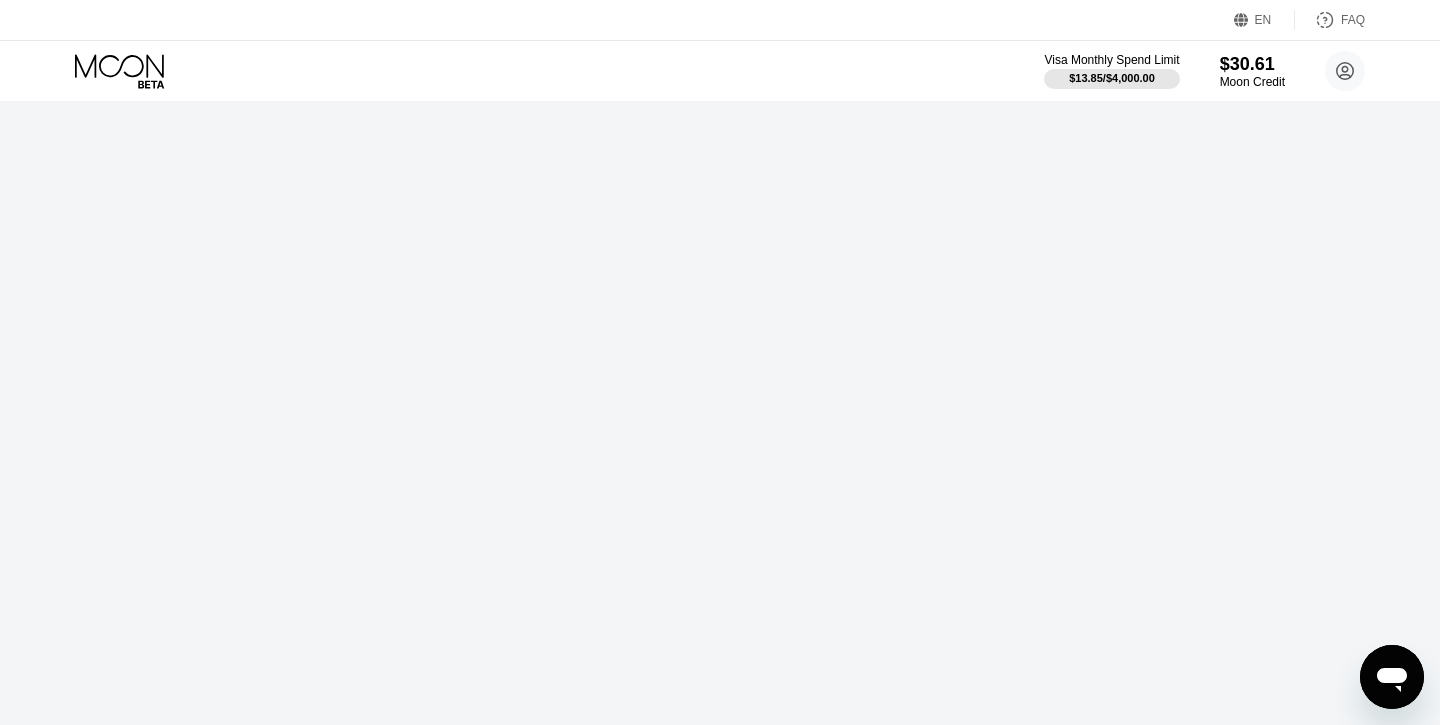 scroll, scrollTop: 0, scrollLeft: 0, axis: both 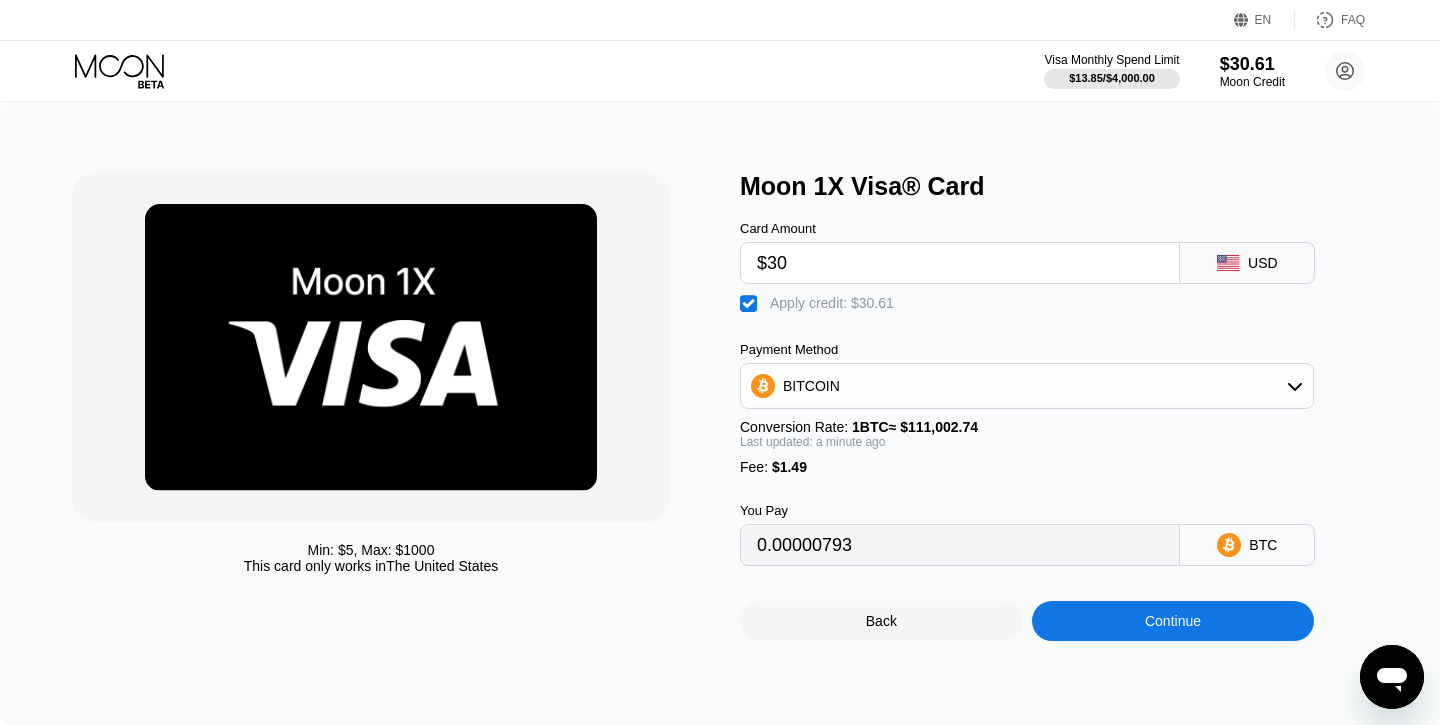 click on "$30" at bounding box center (960, 263) 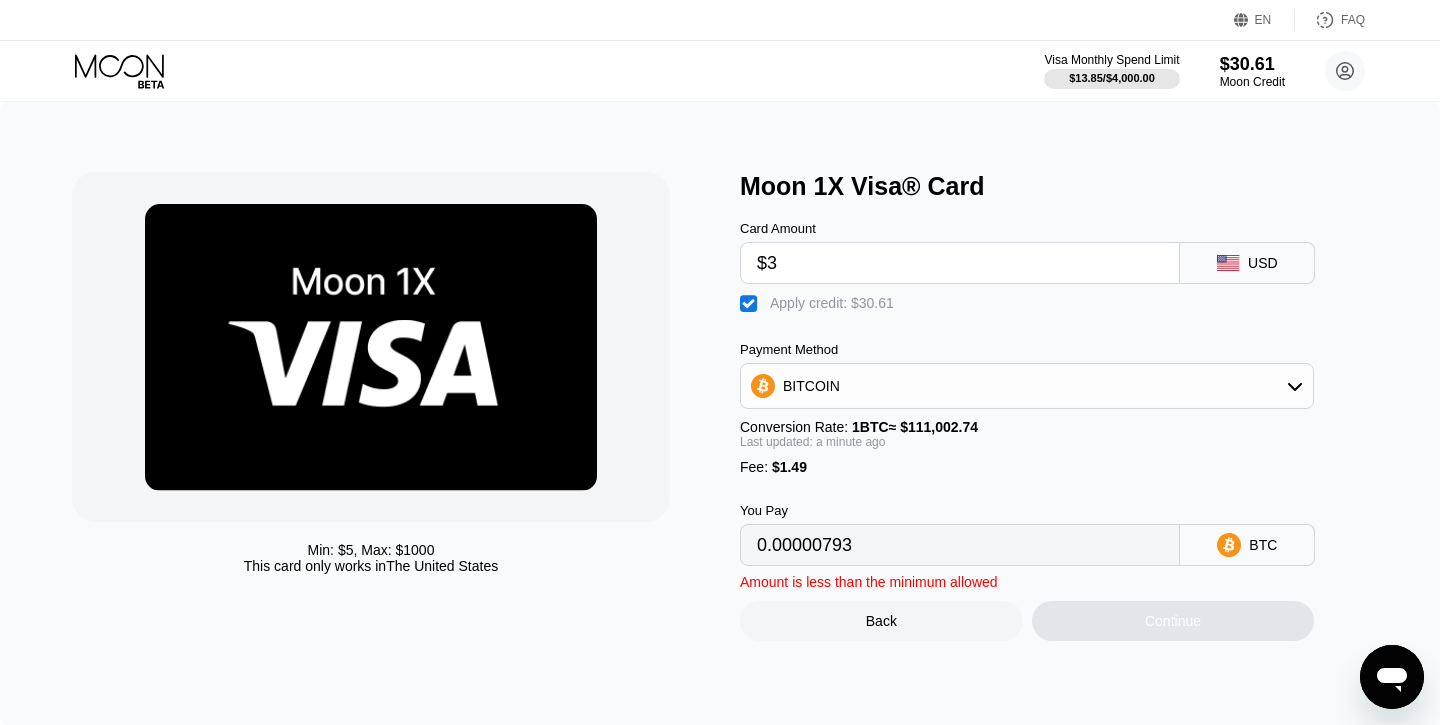 type on "0" 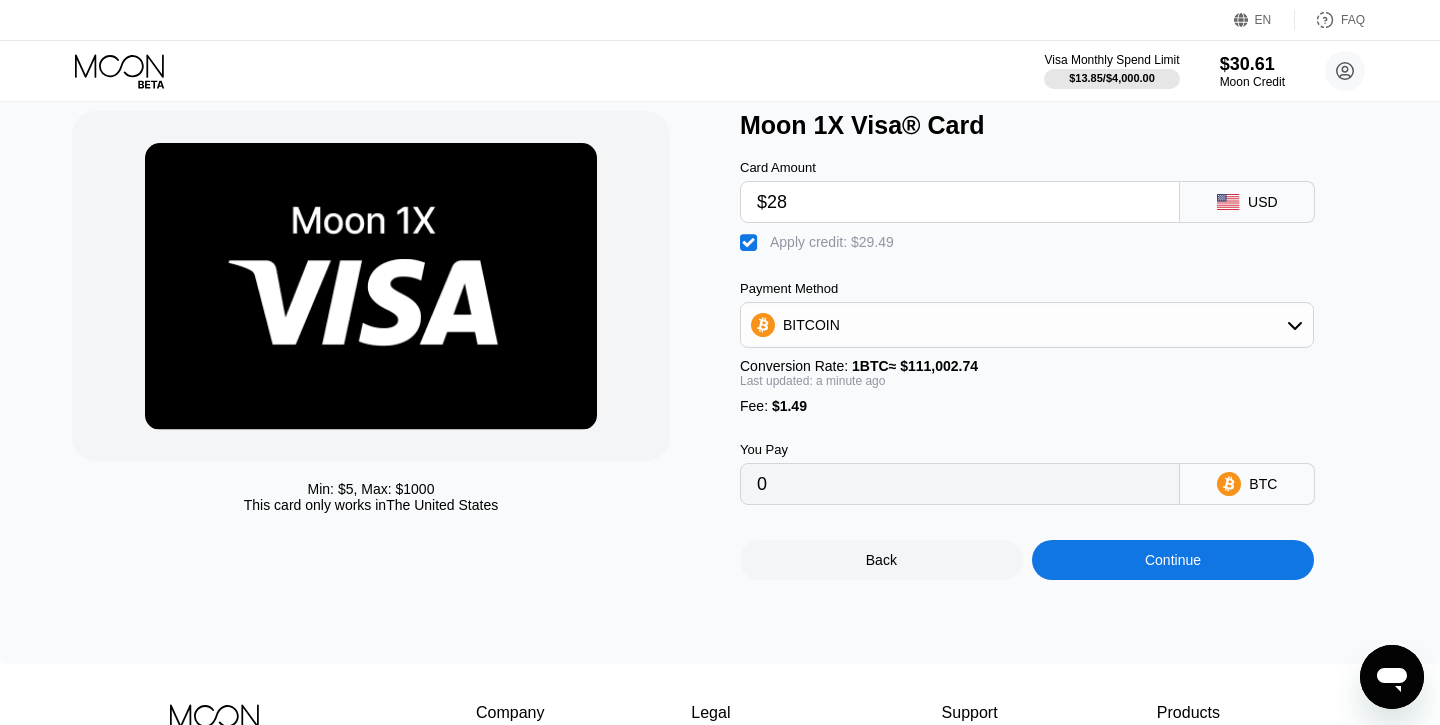 scroll, scrollTop: 107, scrollLeft: 0, axis: vertical 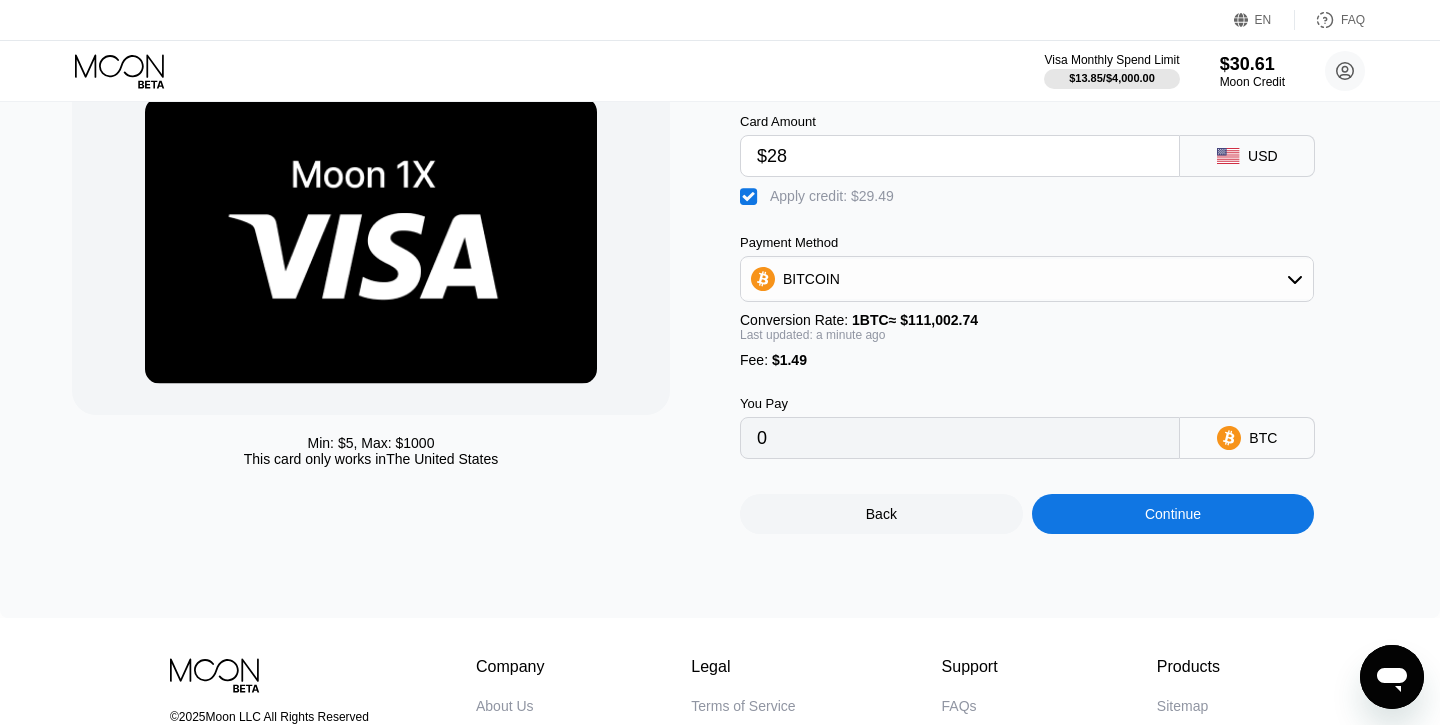 type on "$28" 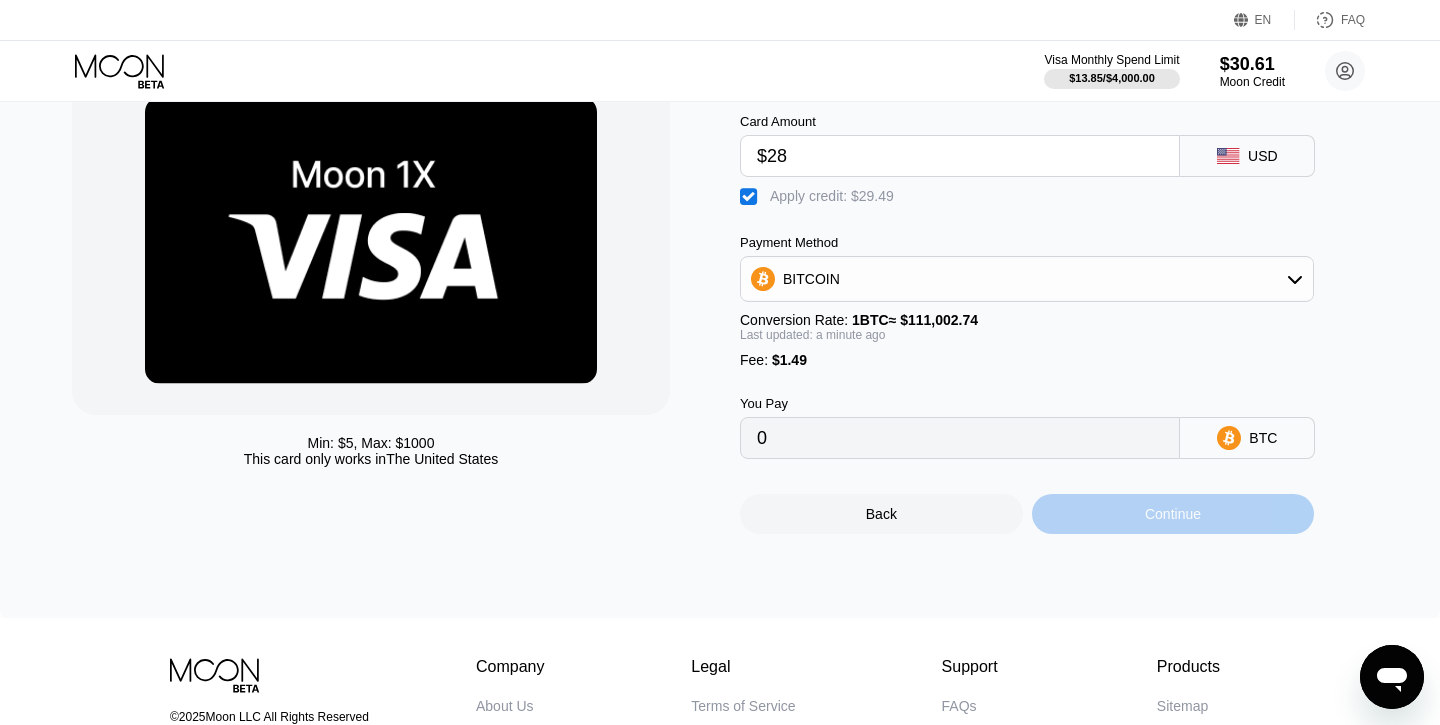 click on "Continue" at bounding box center [1173, 514] 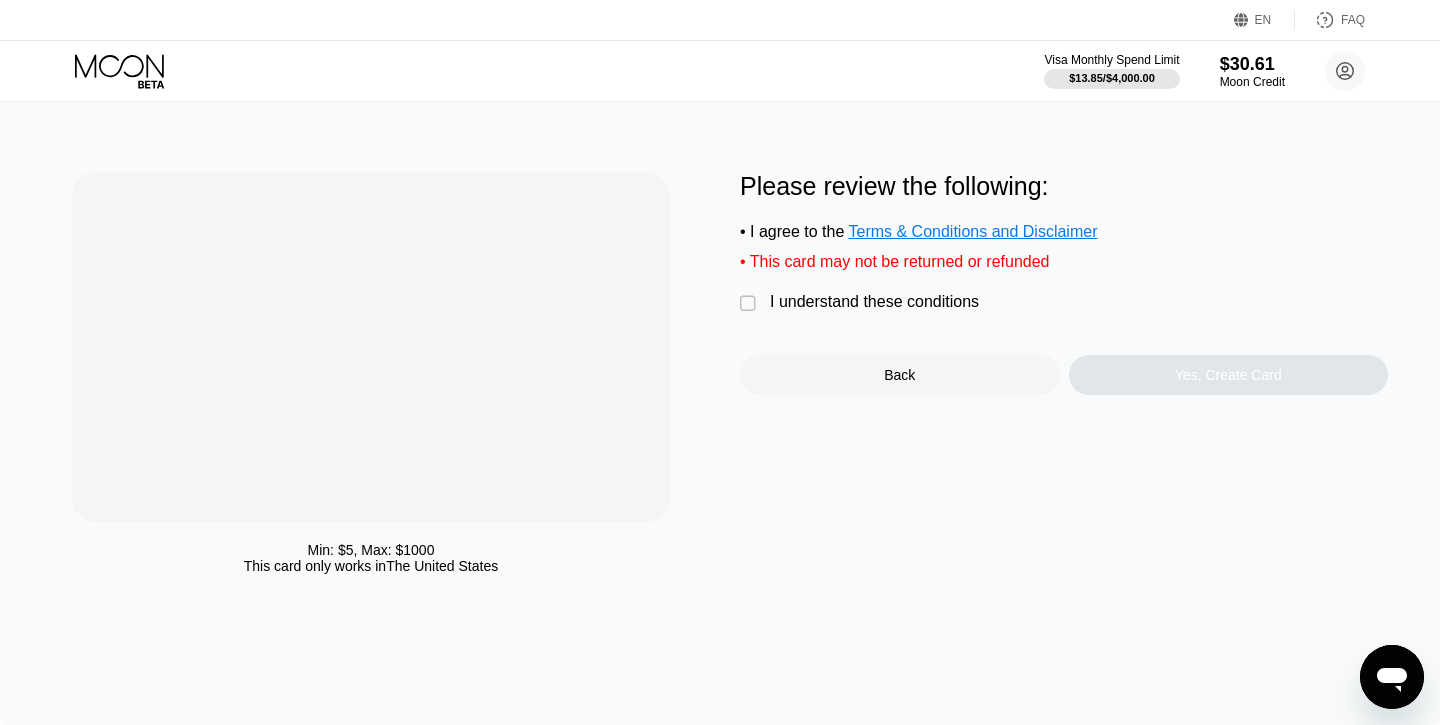 scroll, scrollTop: 0, scrollLeft: 0, axis: both 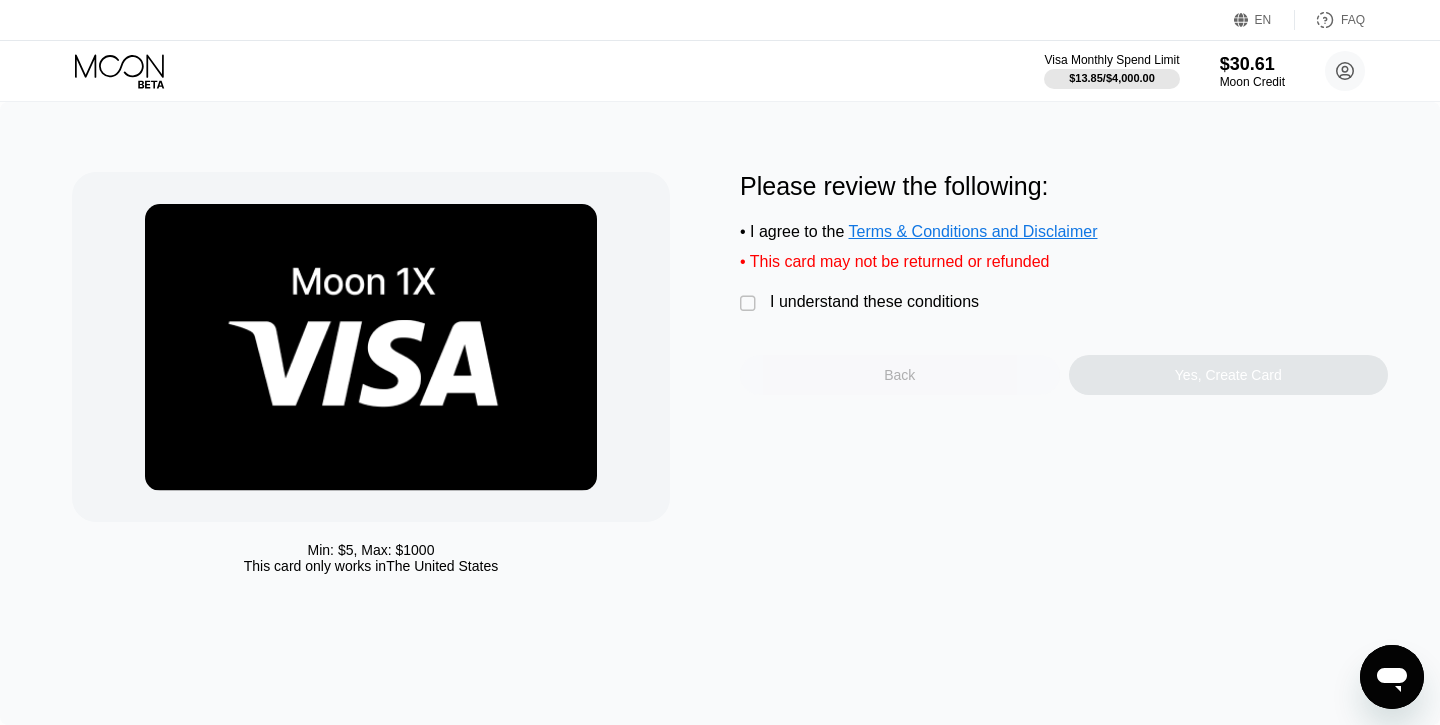 click on "Back" at bounding box center [900, 375] 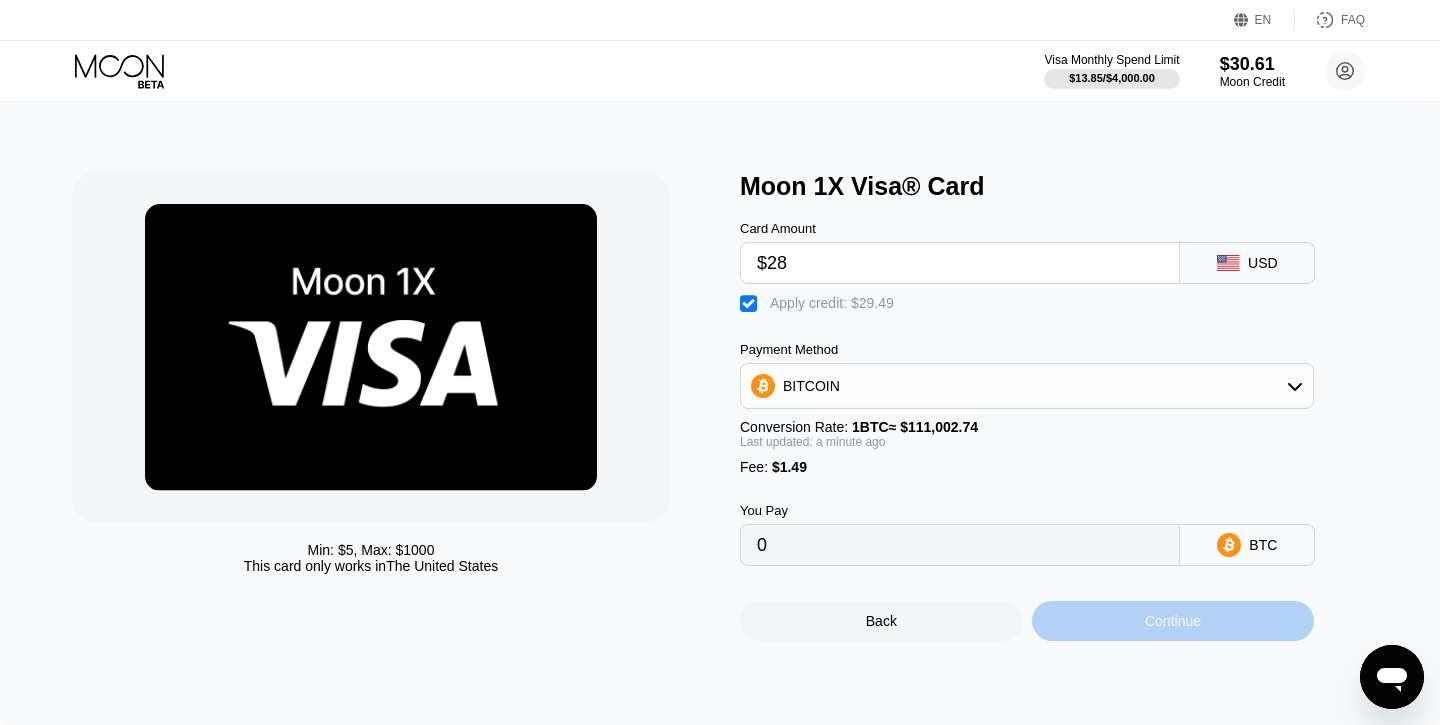 click on "Continue" at bounding box center [1173, 621] 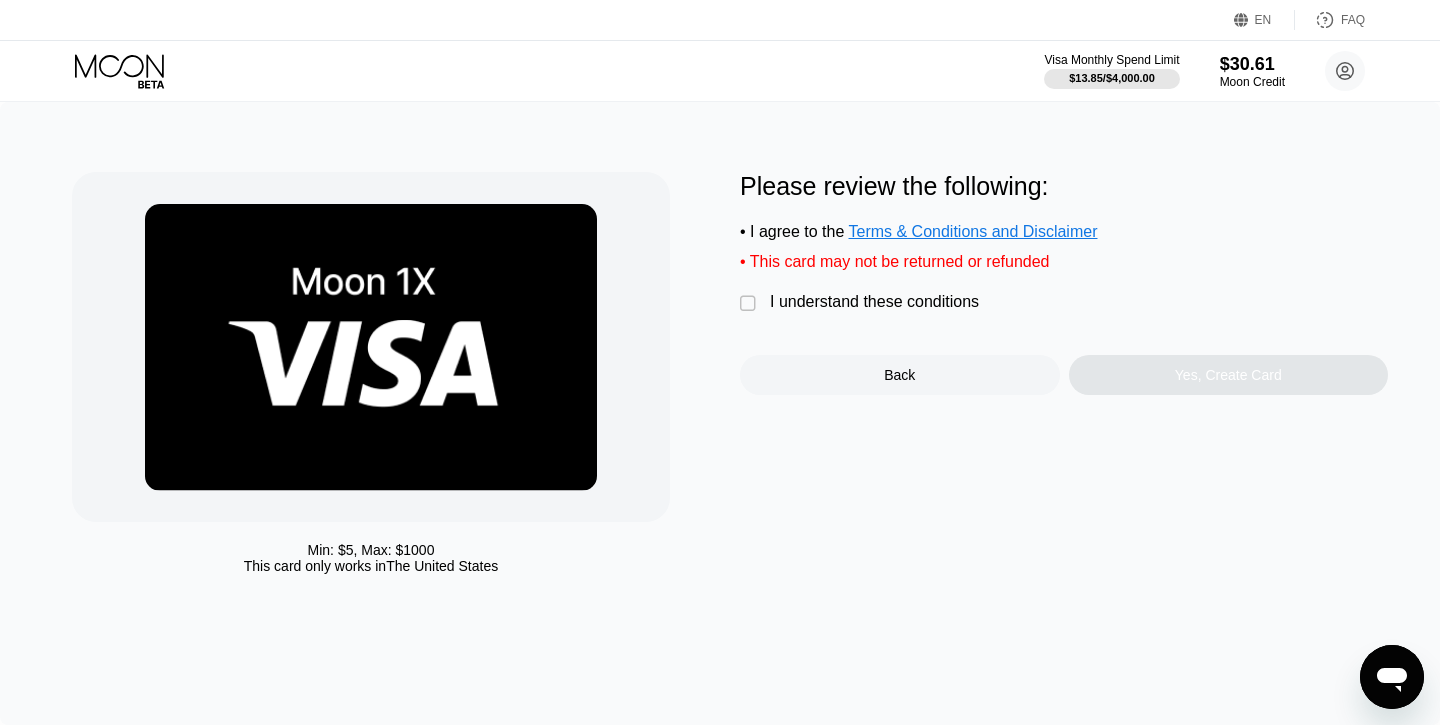 click on "" at bounding box center (750, 304) 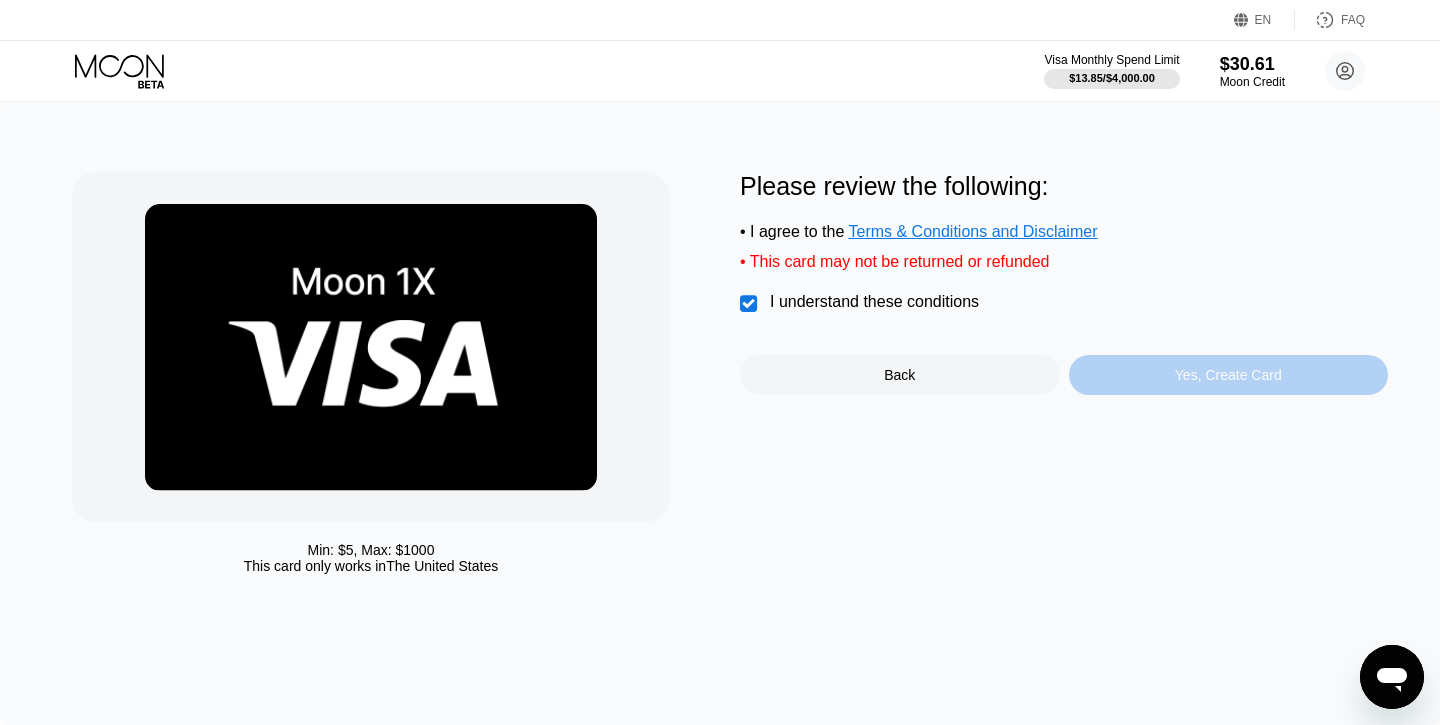 click on "Yes, Create Card" at bounding box center (1228, 375) 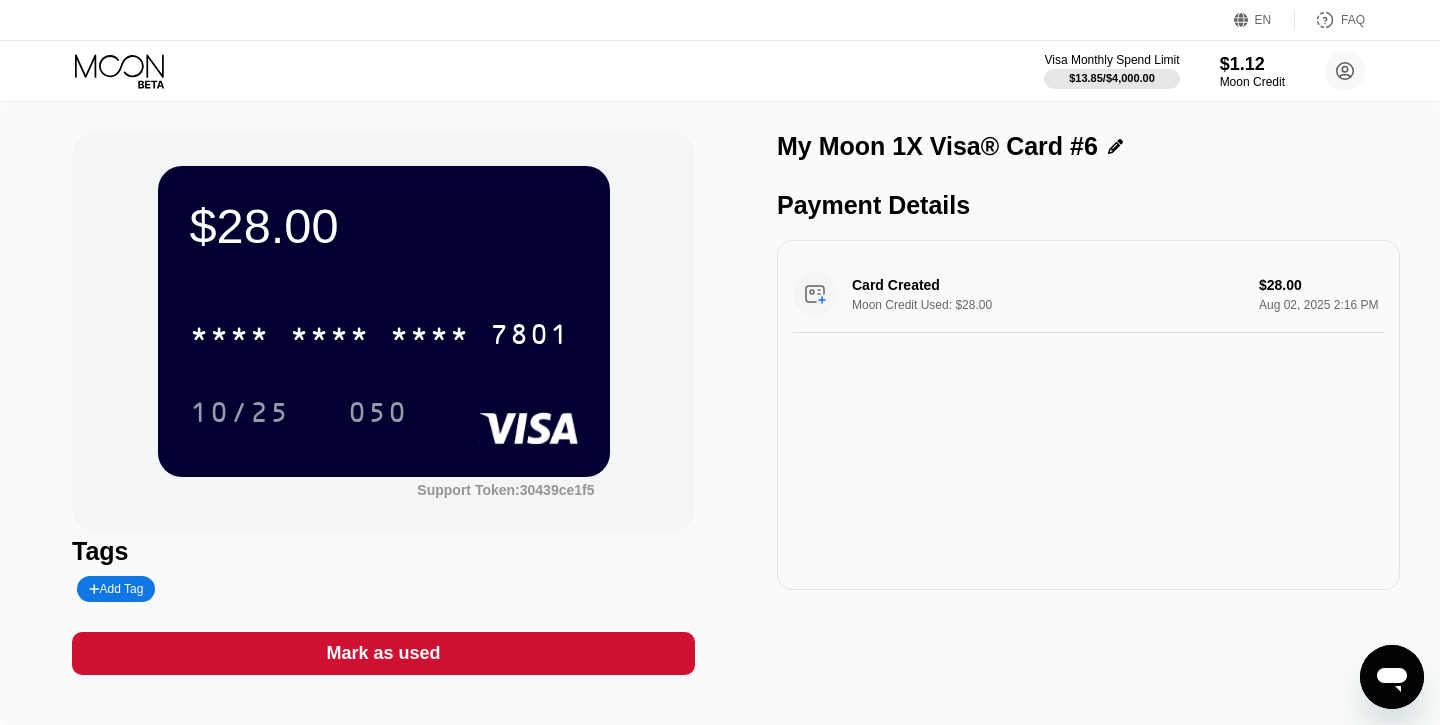 scroll, scrollTop: 0, scrollLeft: 0, axis: both 